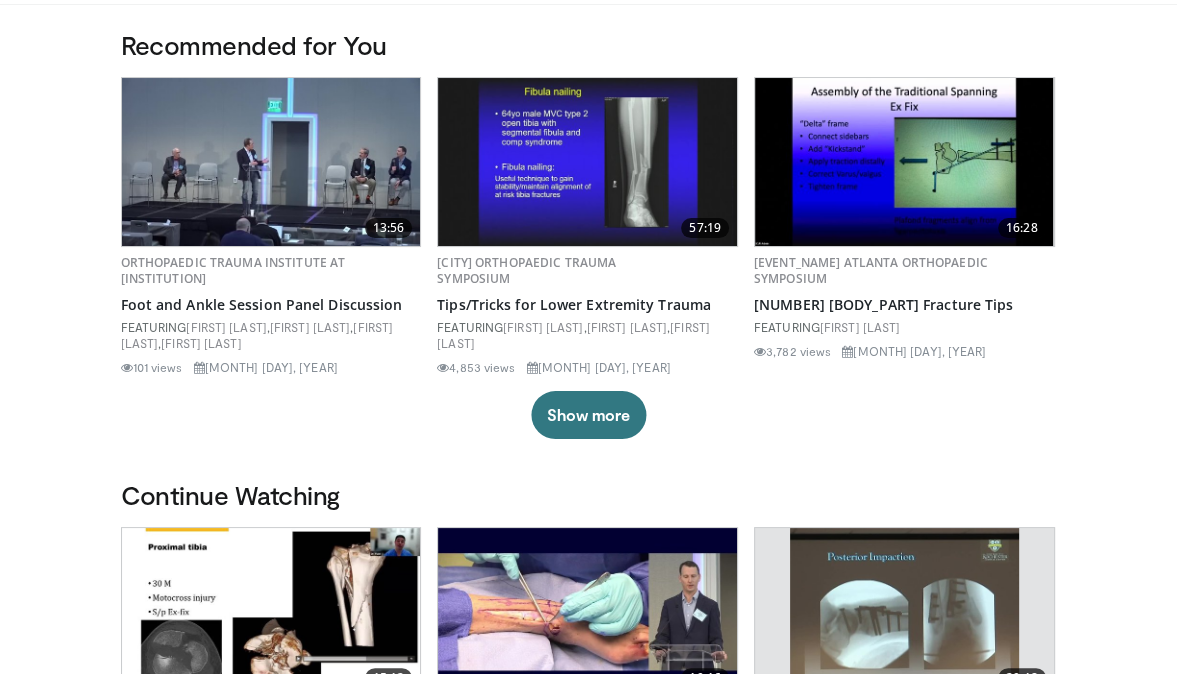 scroll, scrollTop: 0, scrollLeft: 0, axis: both 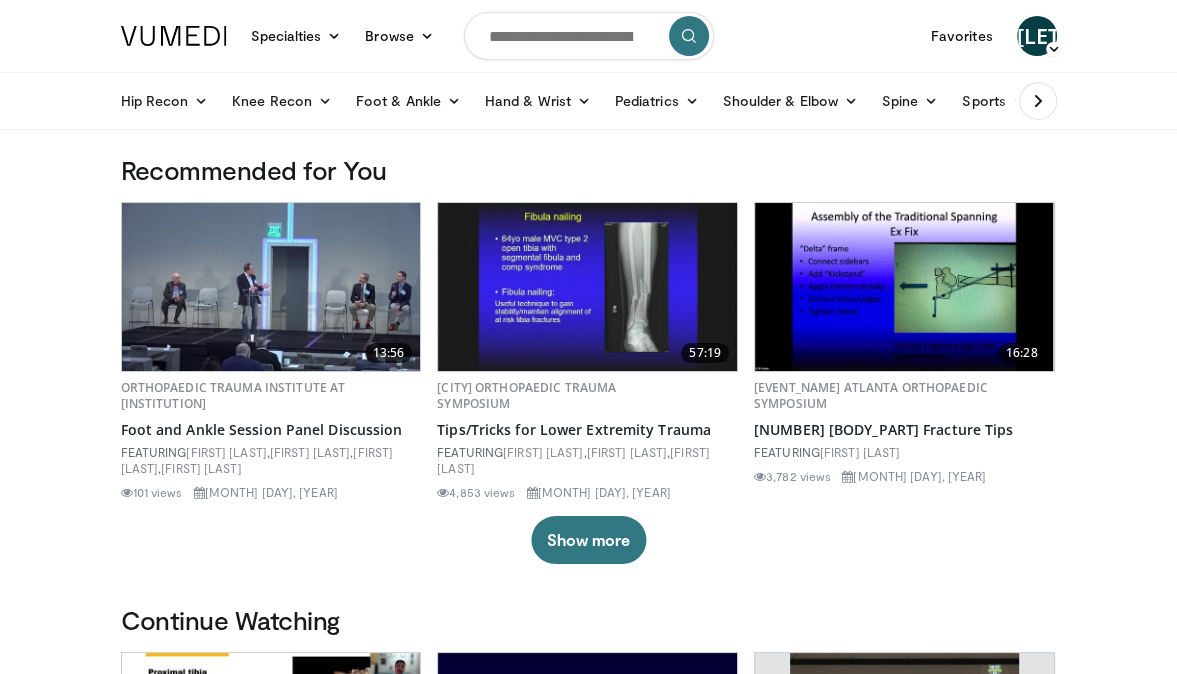 click at bounding box center (589, 36) 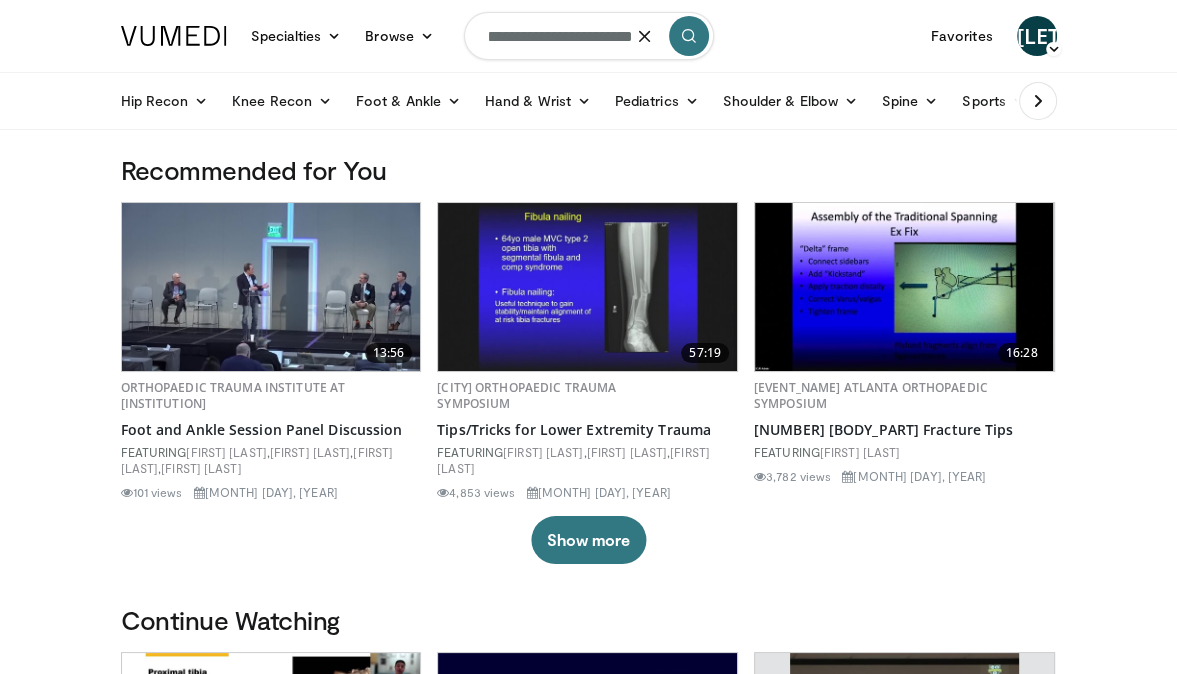 scroll, scrollTop: 0, scrollLeft: 36, axis: horizontal 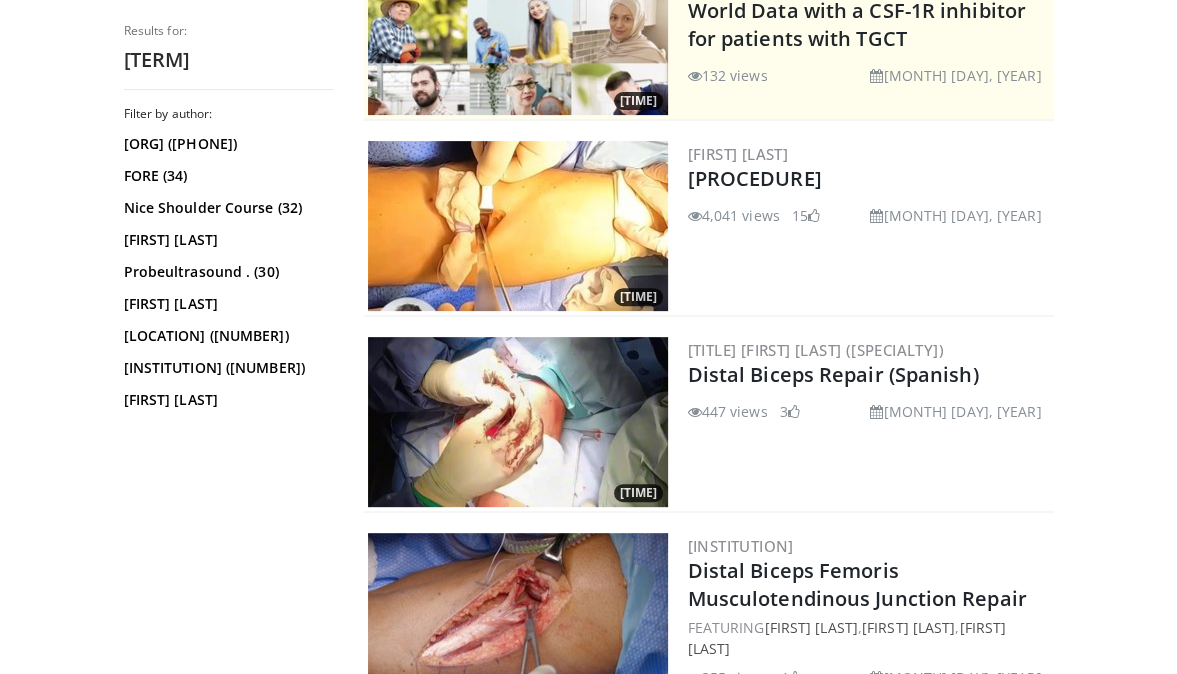 click at bounding box center (518, 422) 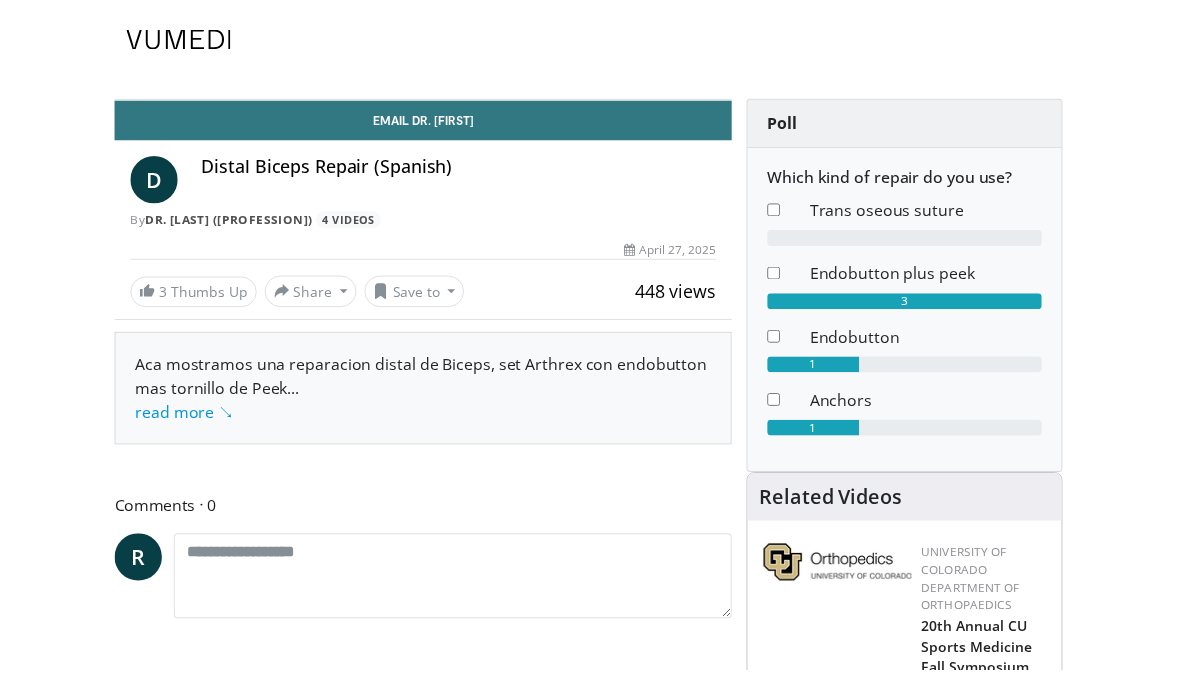 scroll, scrollTop: 0, scrollLeft: 0, axis: both 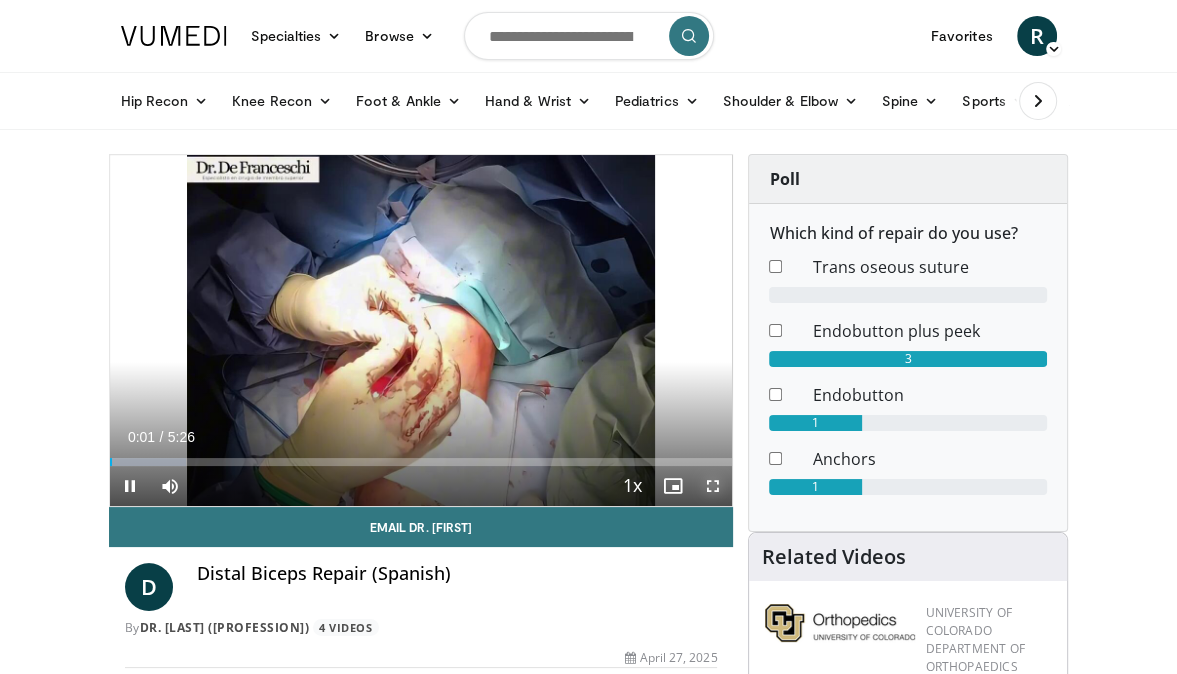 click at bounding box center [712, 486] 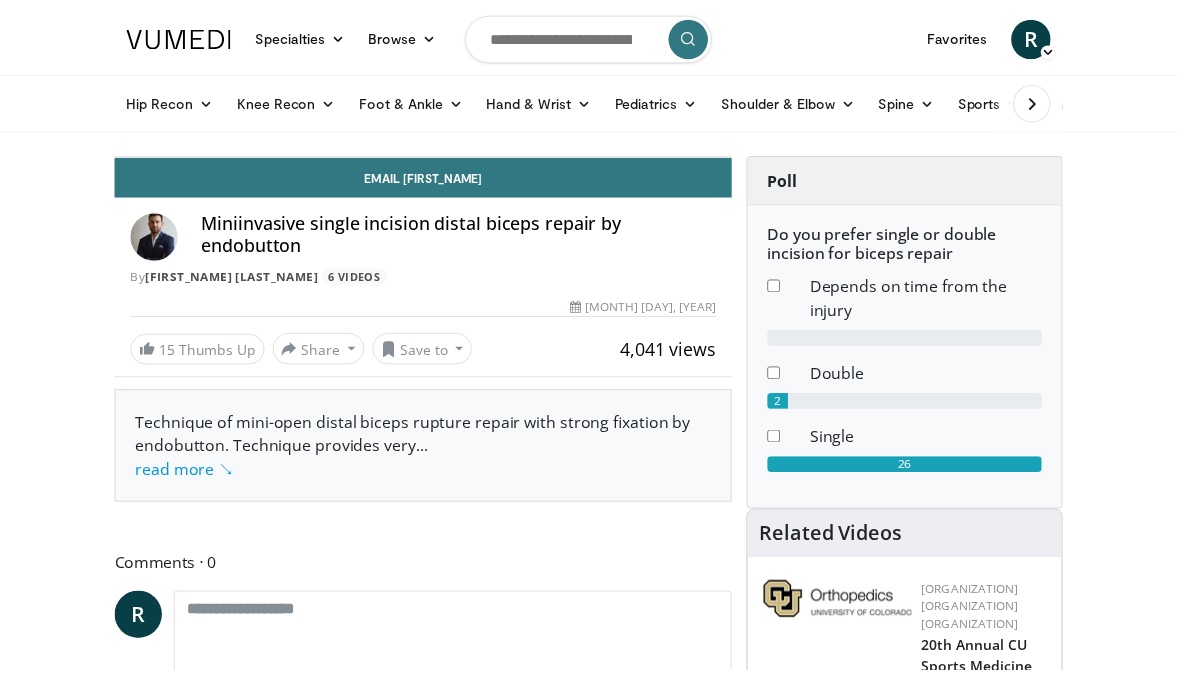 scroll, scrollTop: 0, scrollLeft: 0, axis: both 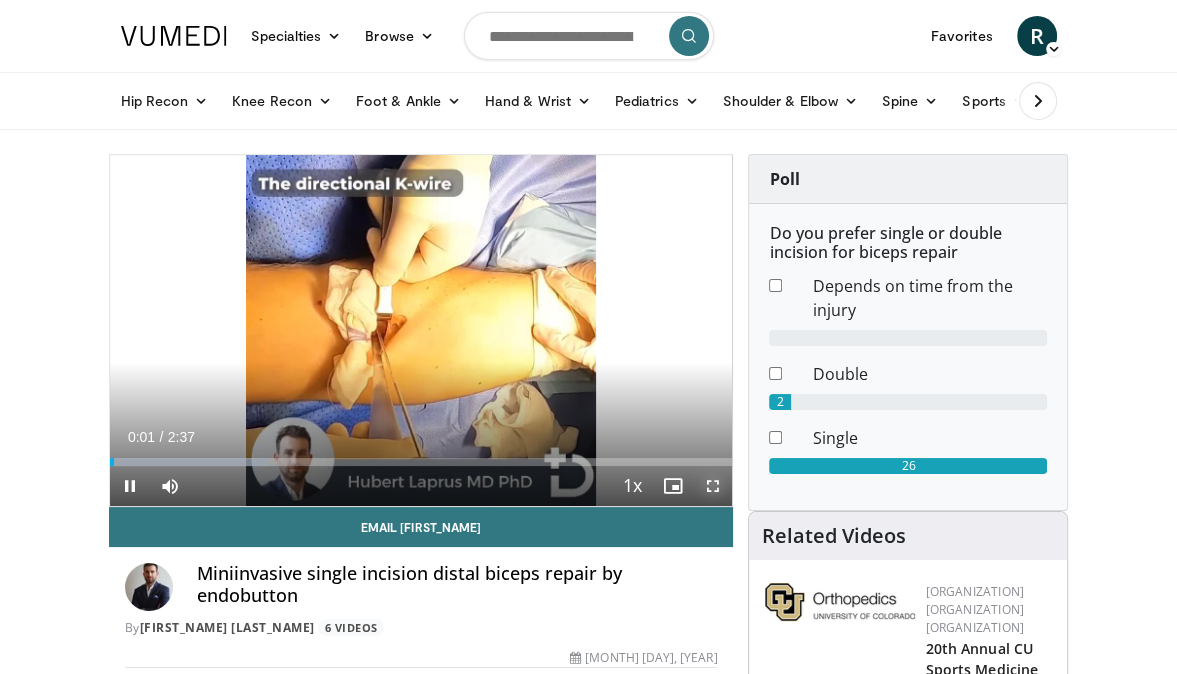 click at bounding box center [712, 486] 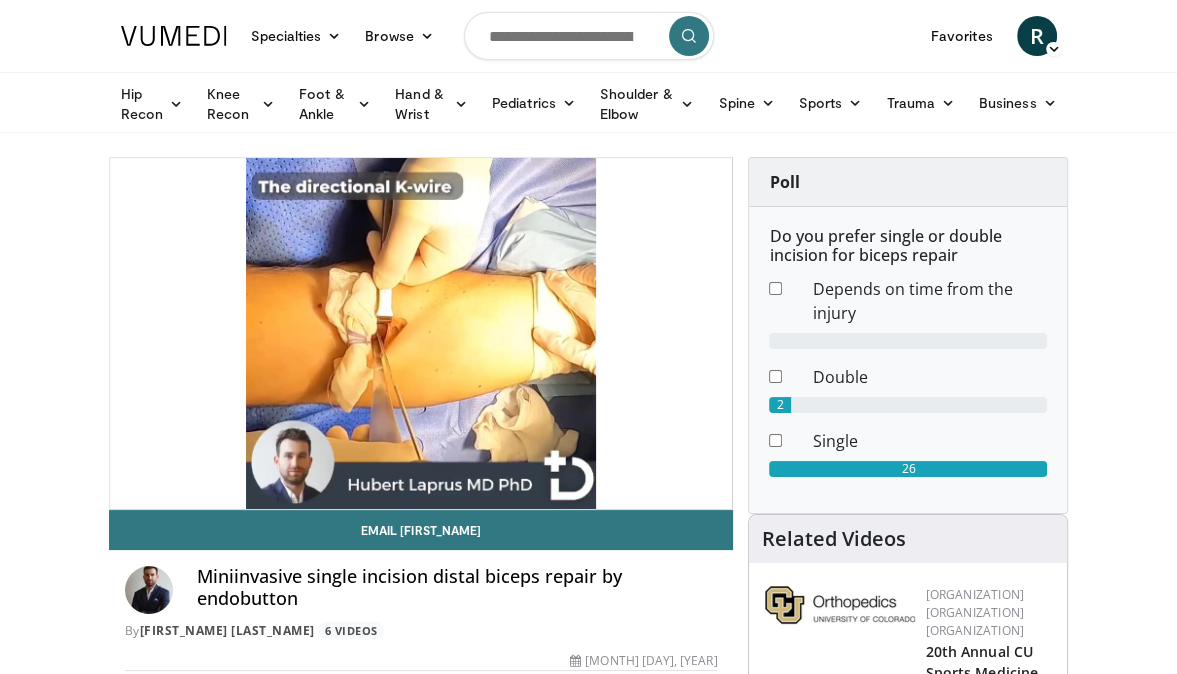 click at bounding box center (589, 36) 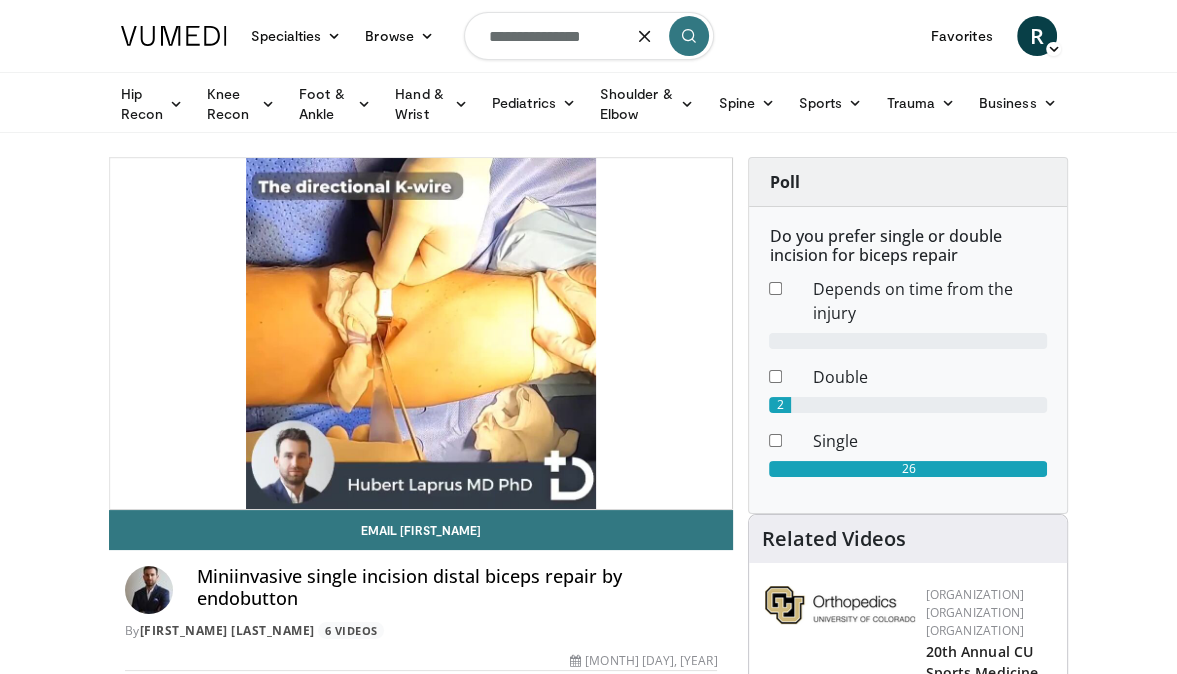 type on "**********" 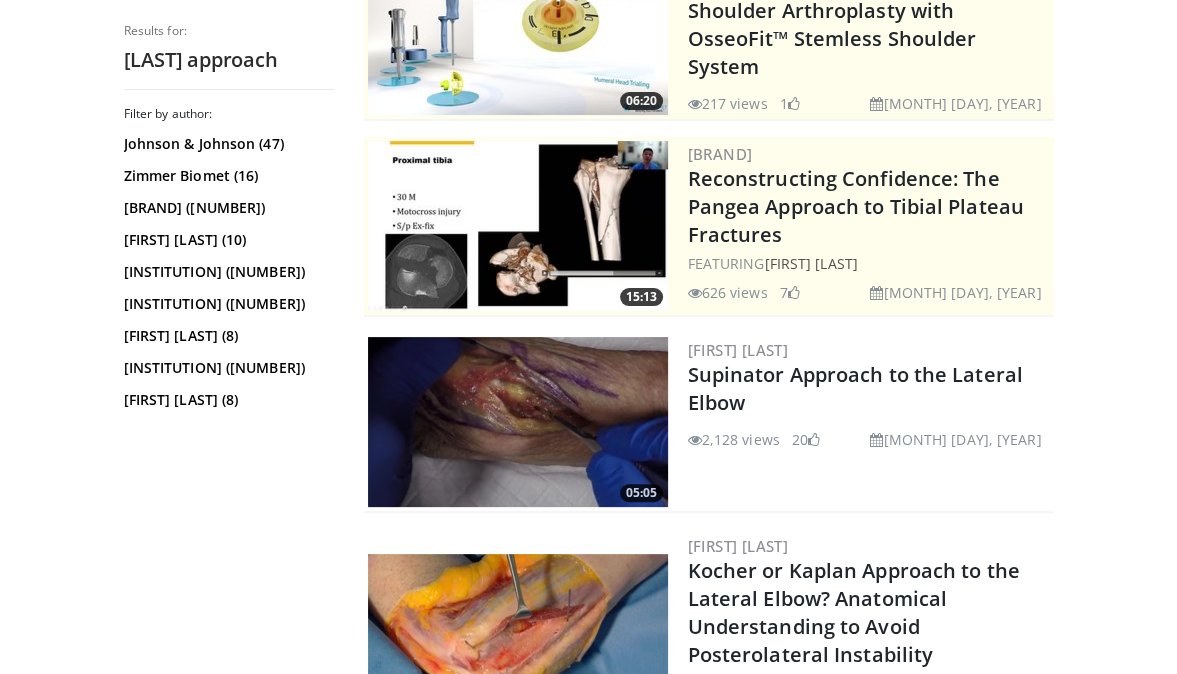 scroll, scrollTop: 308, scrollLeft: 0, axis: vertical 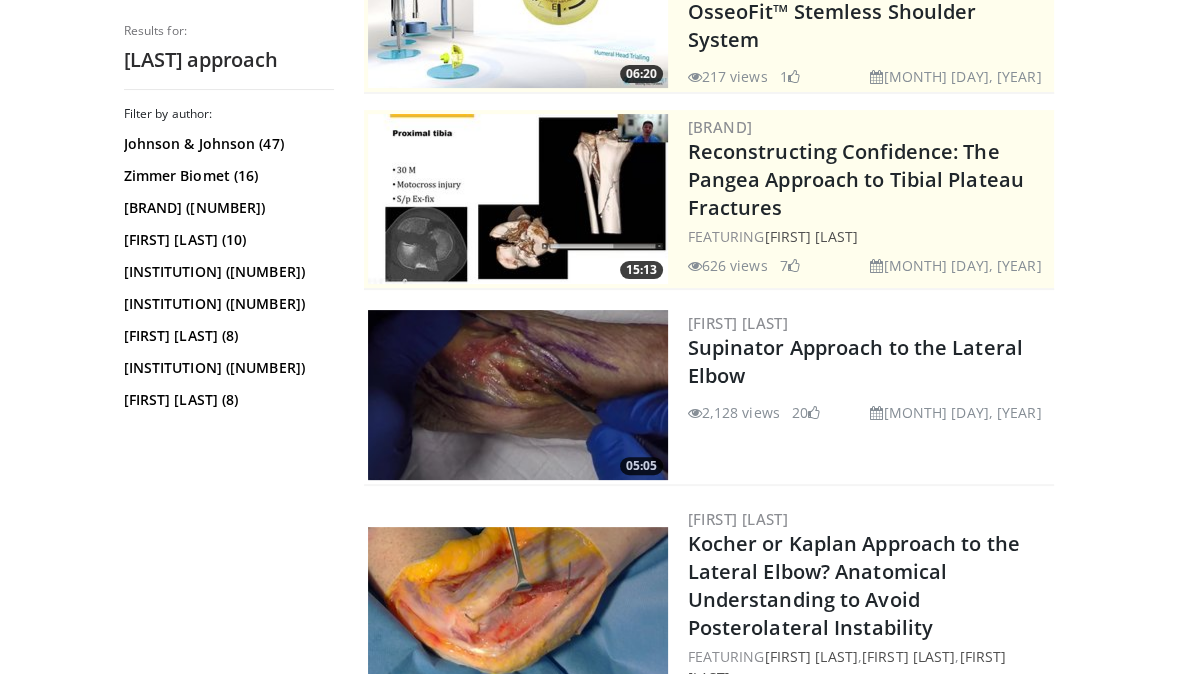 click at bounding box center (518, 612) 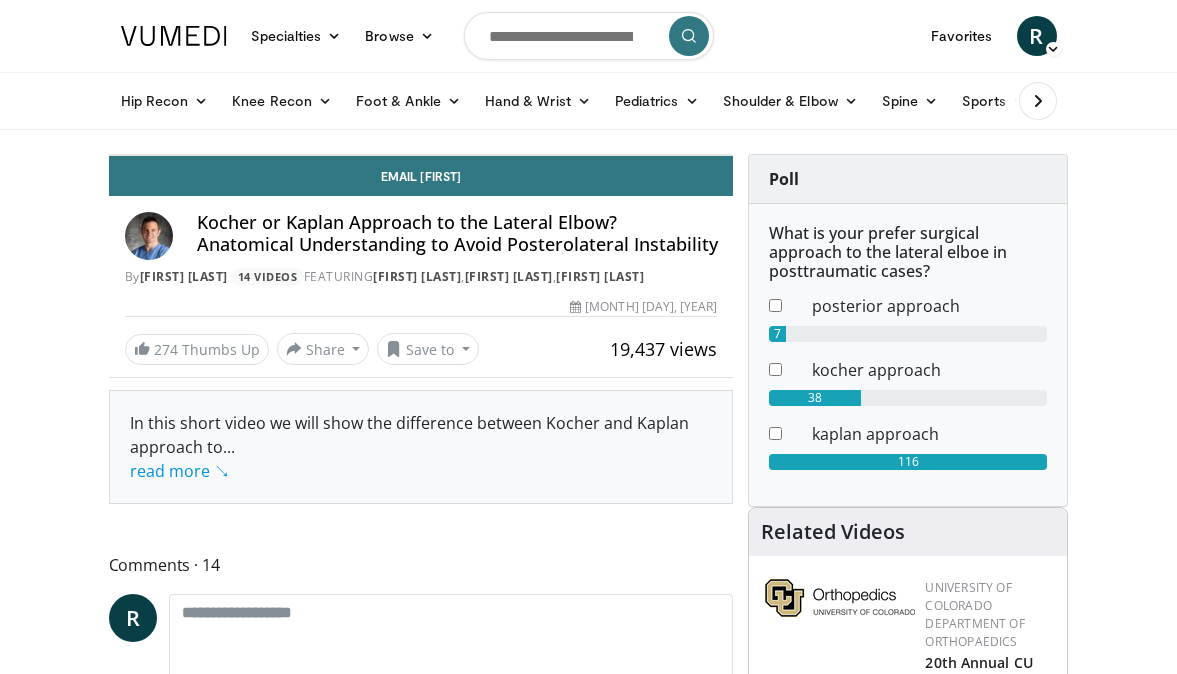 scroll, scrollTop: 0, scrollLeft: 0, axis: both 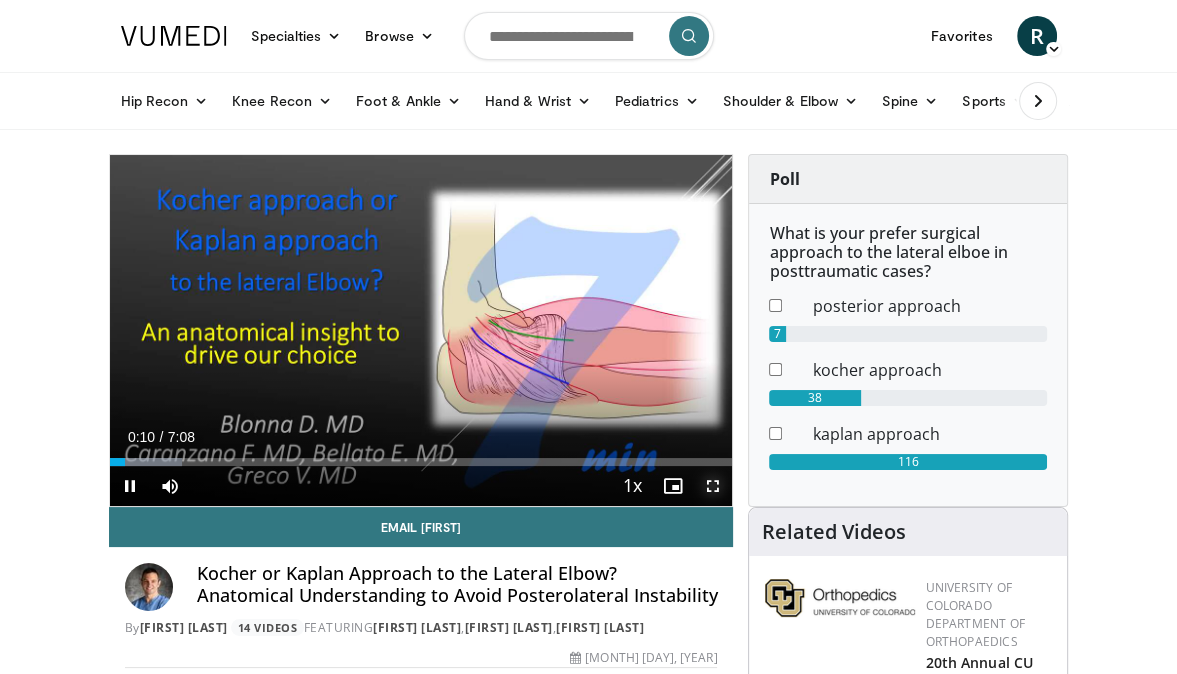 click at bounding box center (712, 486) 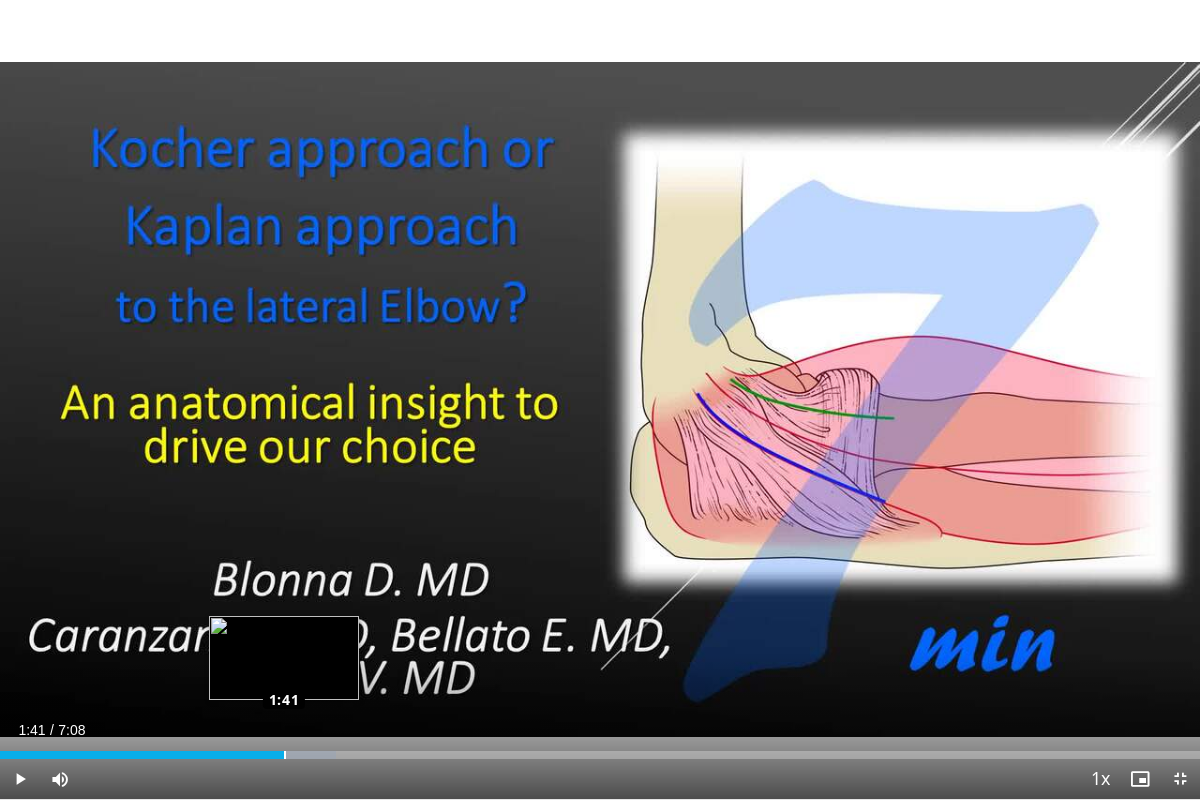 click on "Loaded : 27.97% 1:41 1:41" at bounding box center (600, 749) 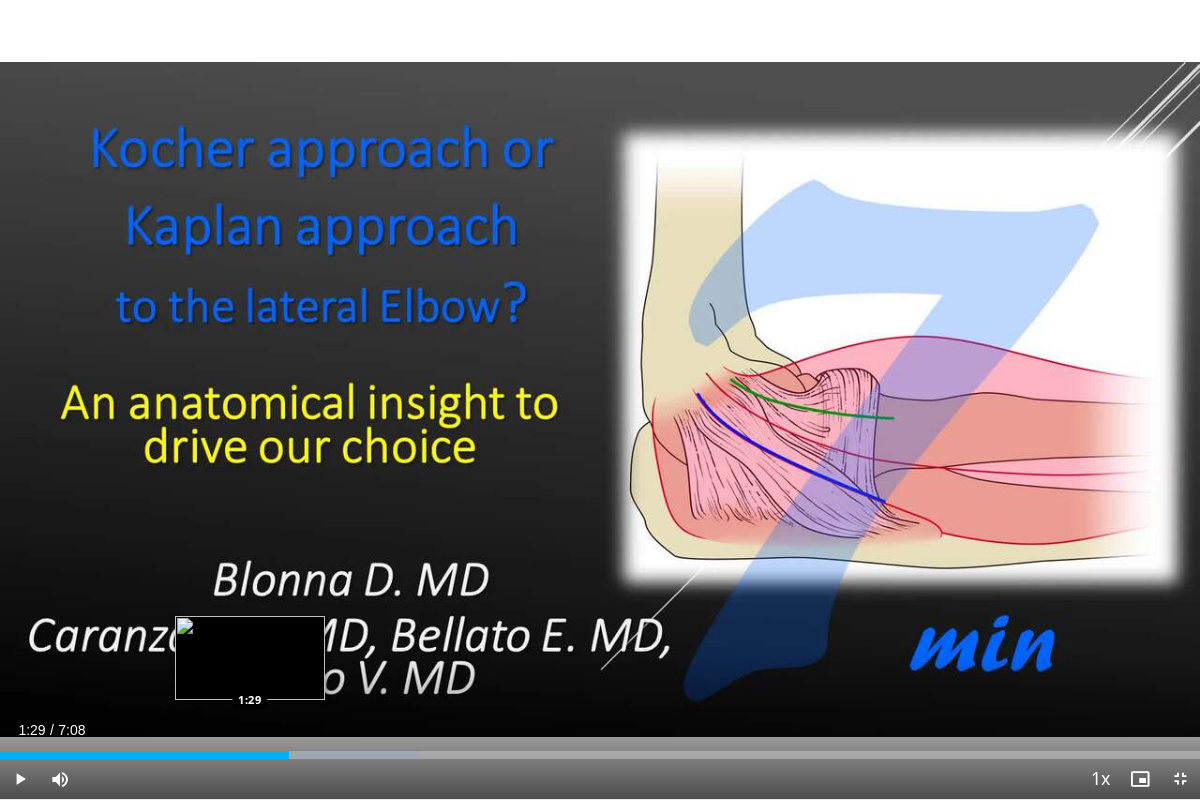 click on "1:29" at bounding box center [144, 755] 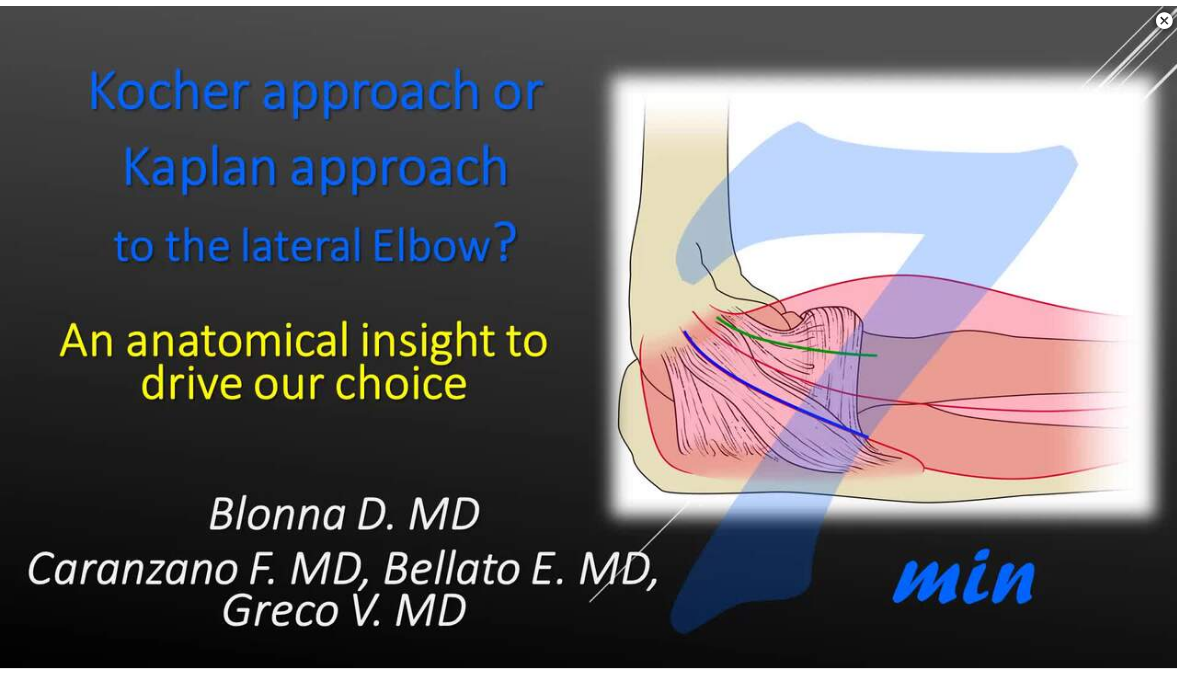 scroll, scrollTop: 412, scrollLeft: 0, axis: vertical 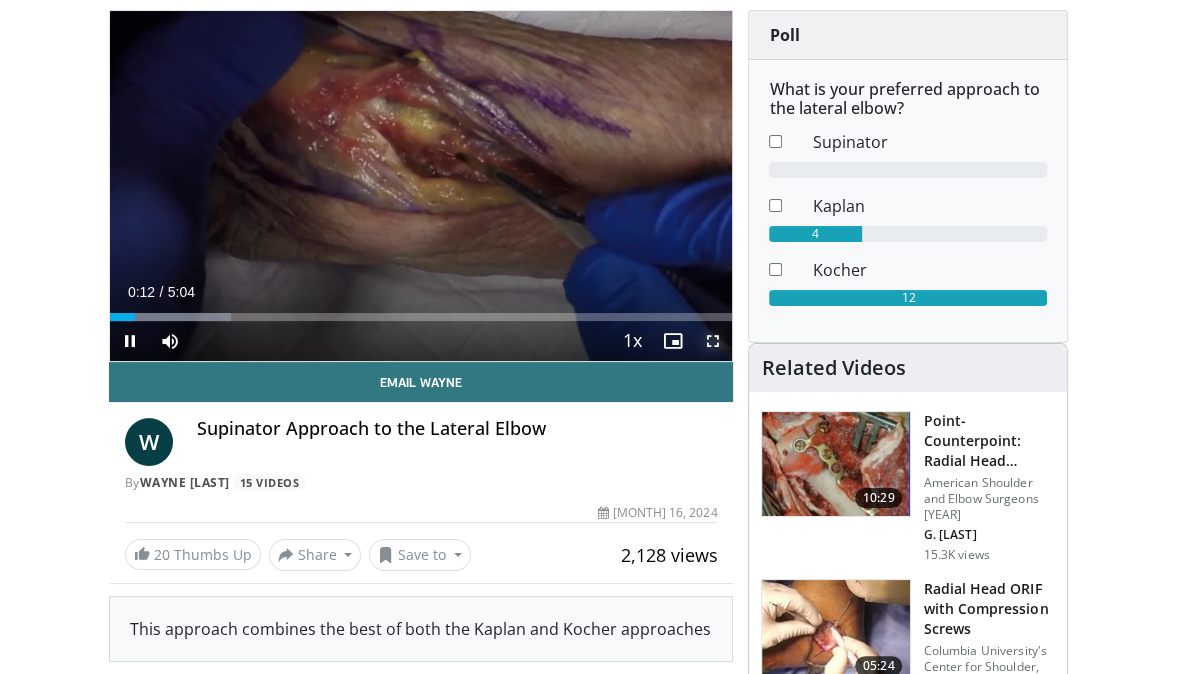 click at bounding box center [712, 341] 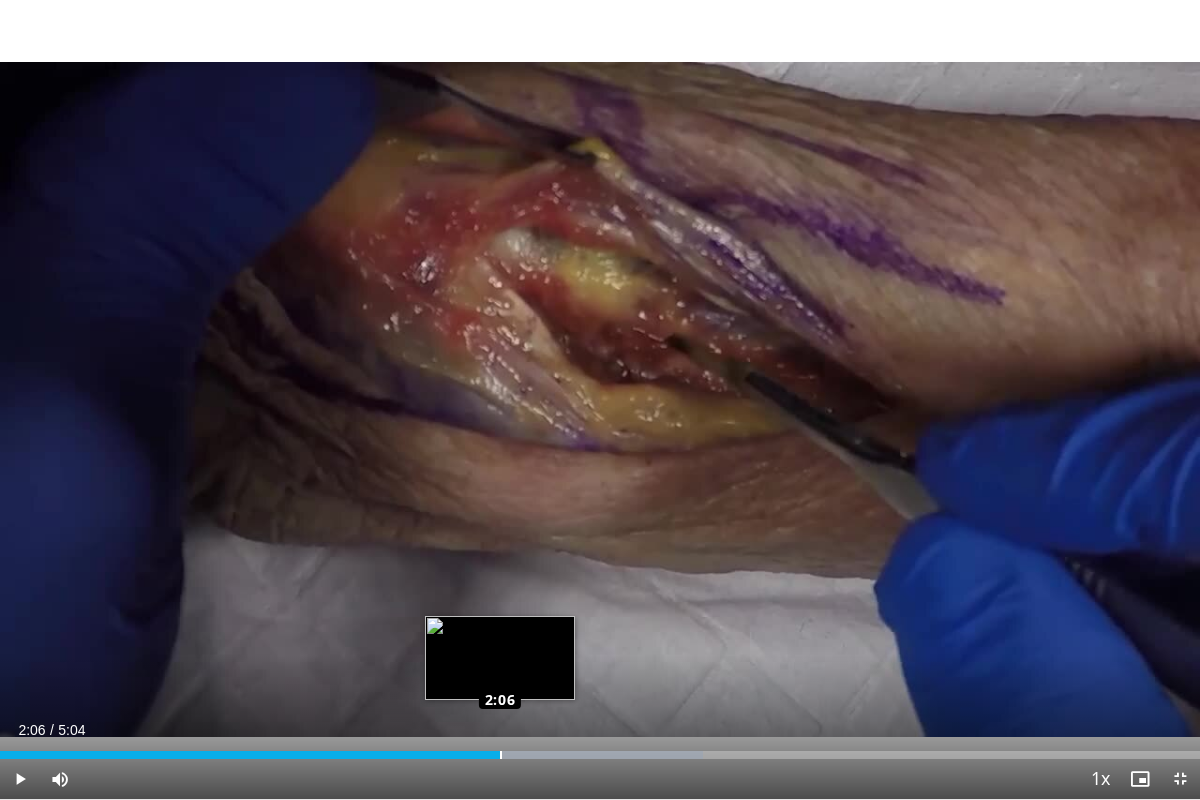 click on "Loaded :  58.62% 2:06 2:06" at bounding box center [600, 755] 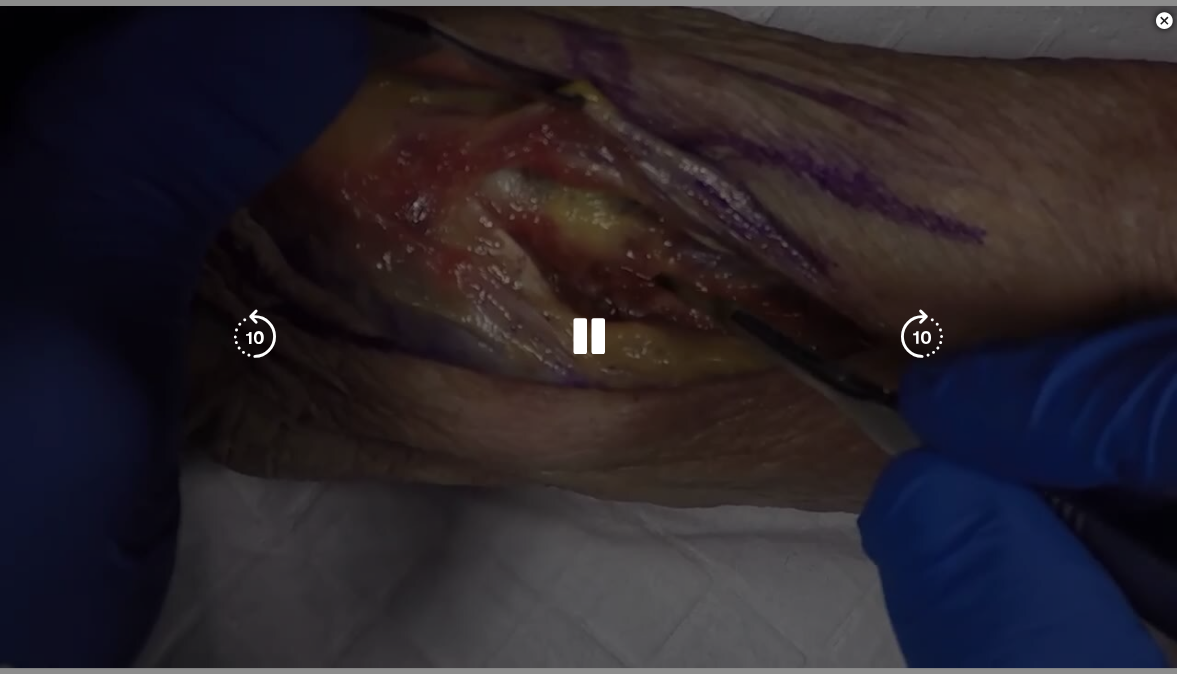 scroll, scrollTop: 743, scrollLeft: 0, axis: vertical 